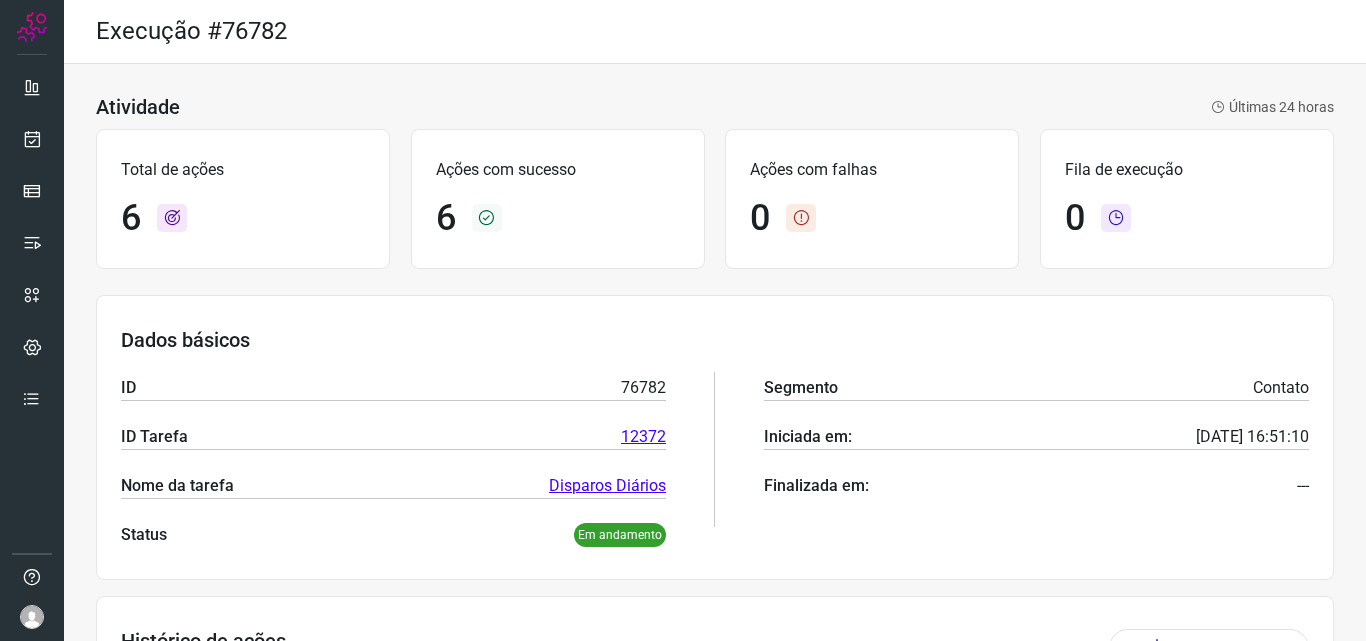 scroll, scrollTop: 0, scrollLeft: 0, axis: both 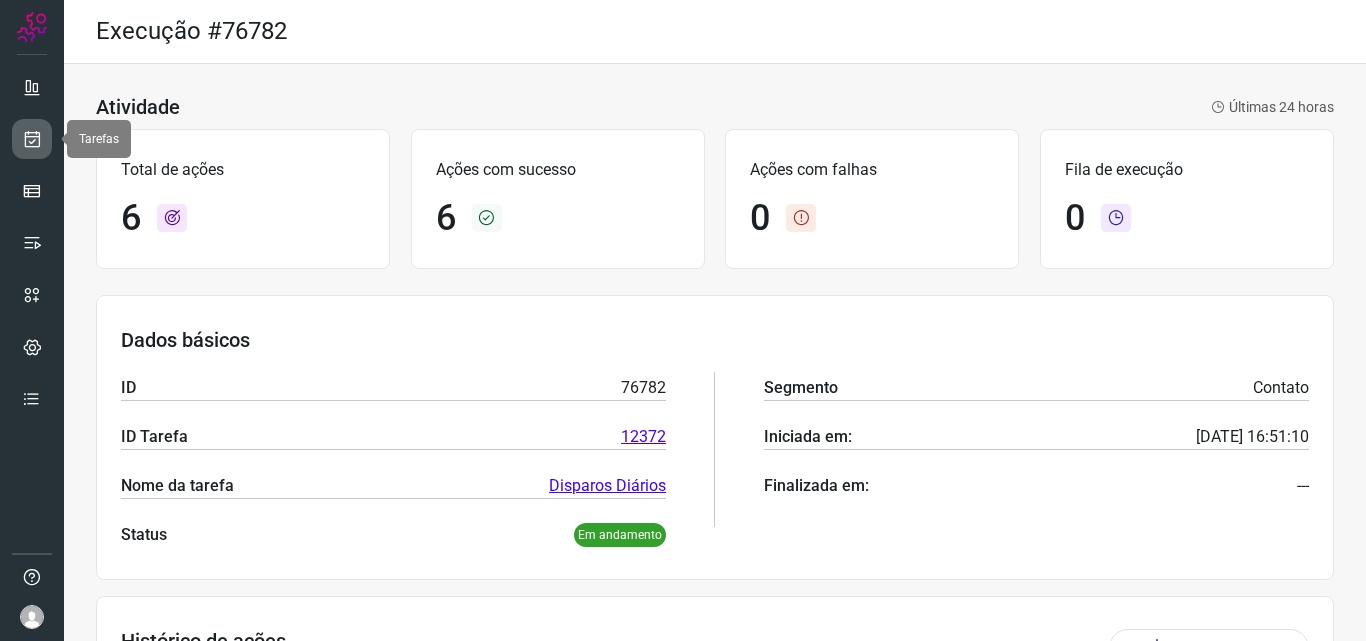 click at bounding box center (32, 139) 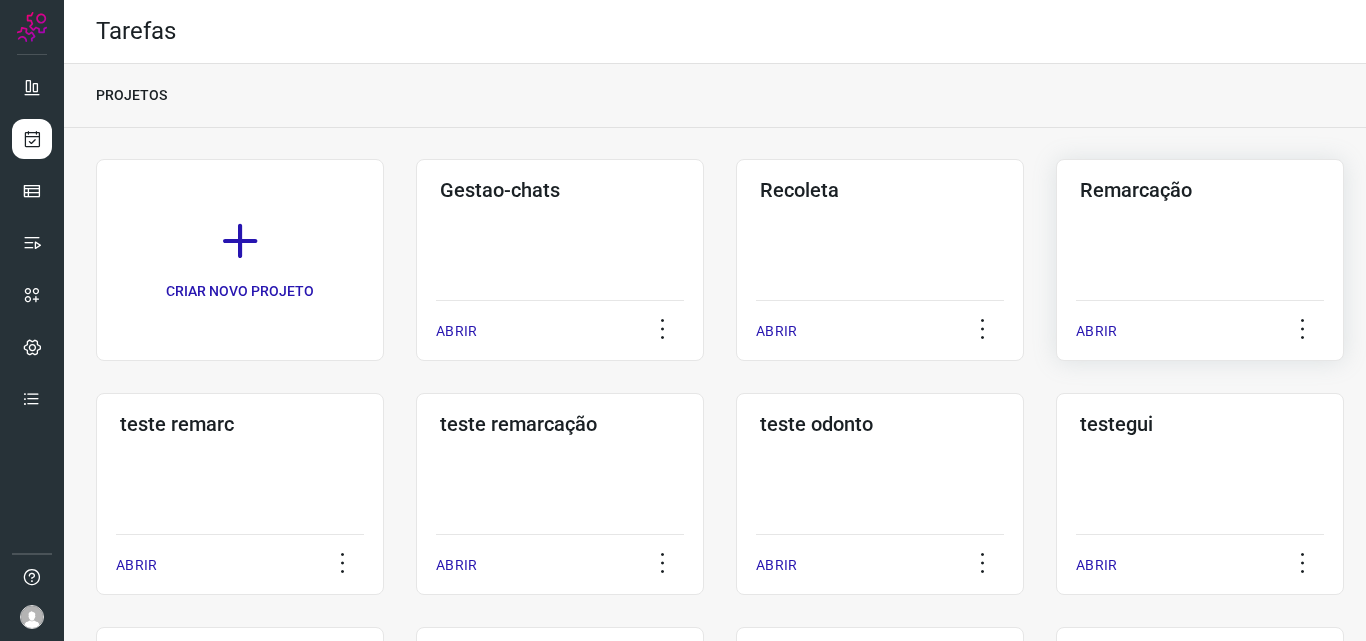 click on "Remarcação  ABRIR" 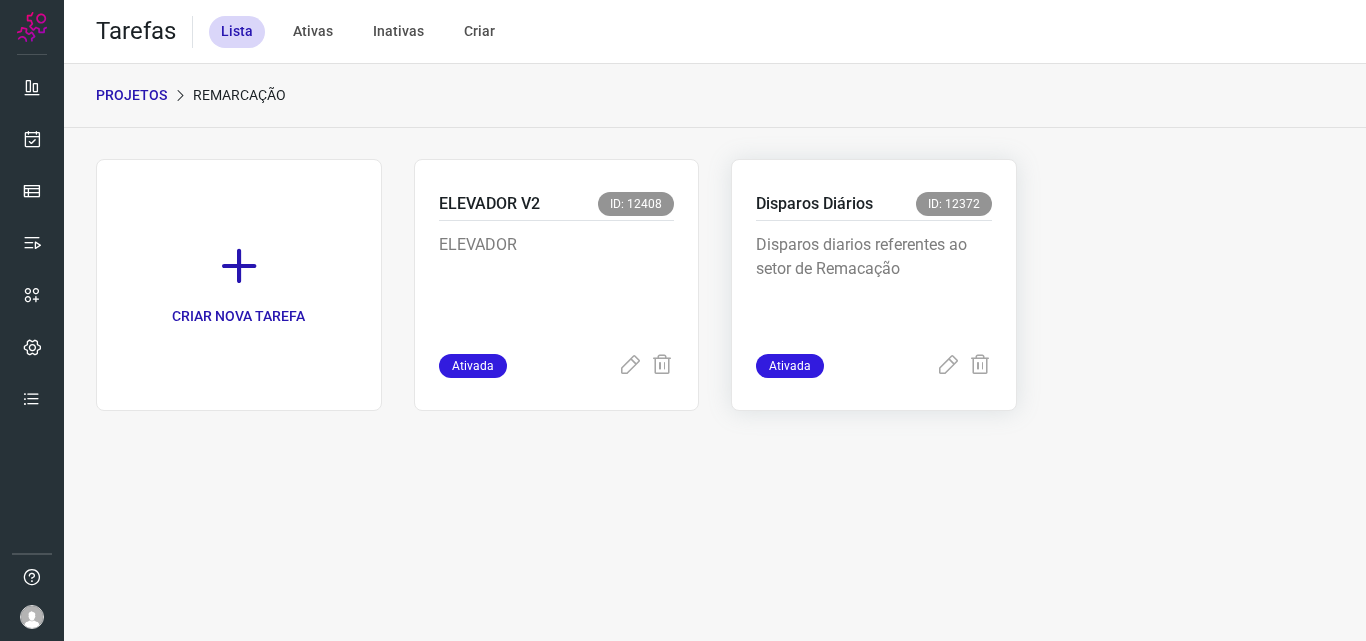 click on "Disparos Diários ID: 12372 Disparos diarios referentes ao setor de Remacação Ativada" 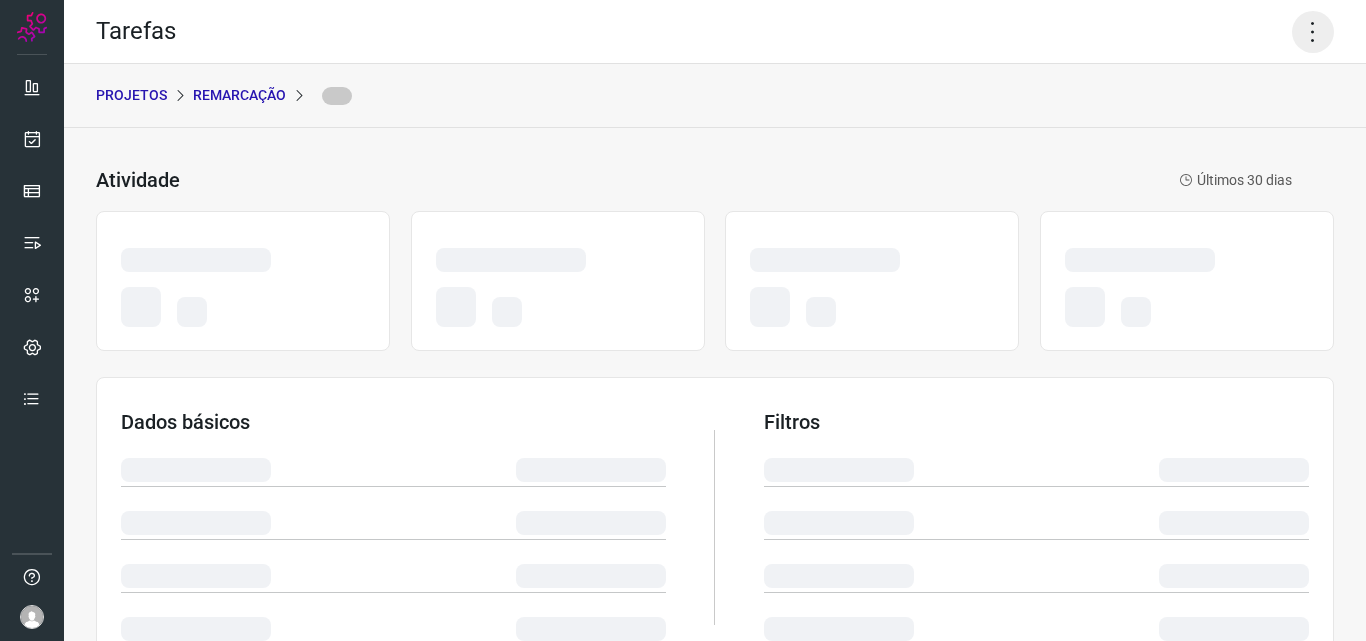 click 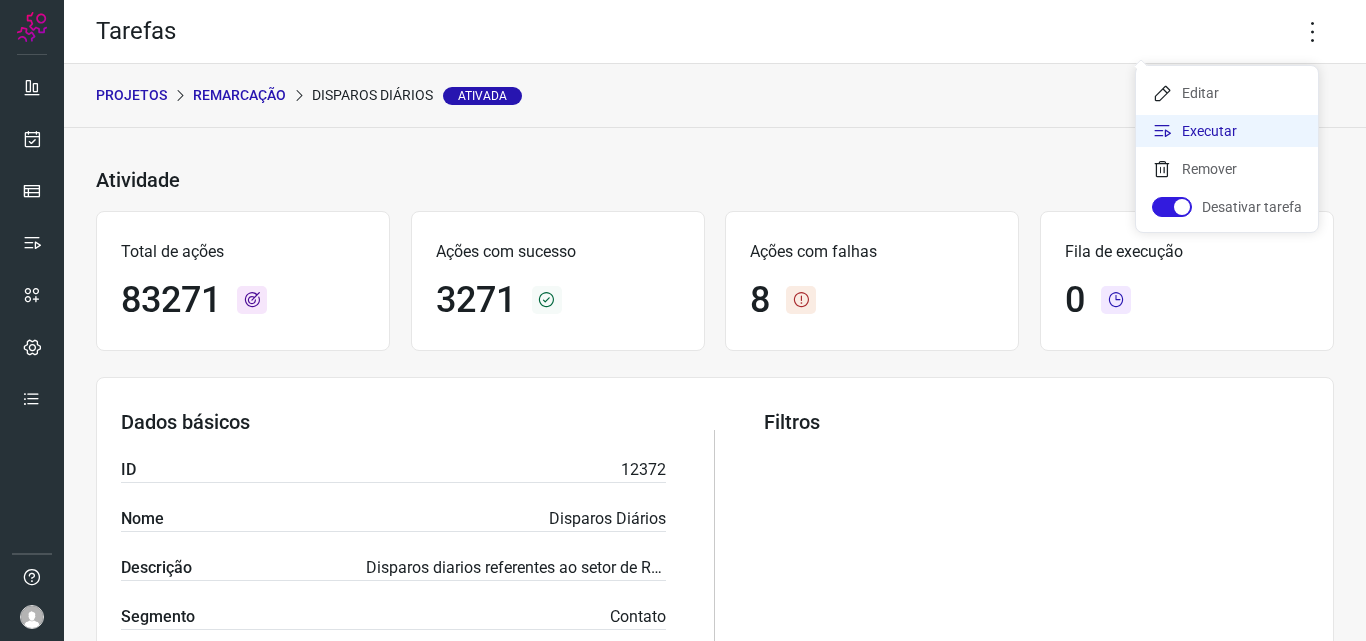 click on "Executar" 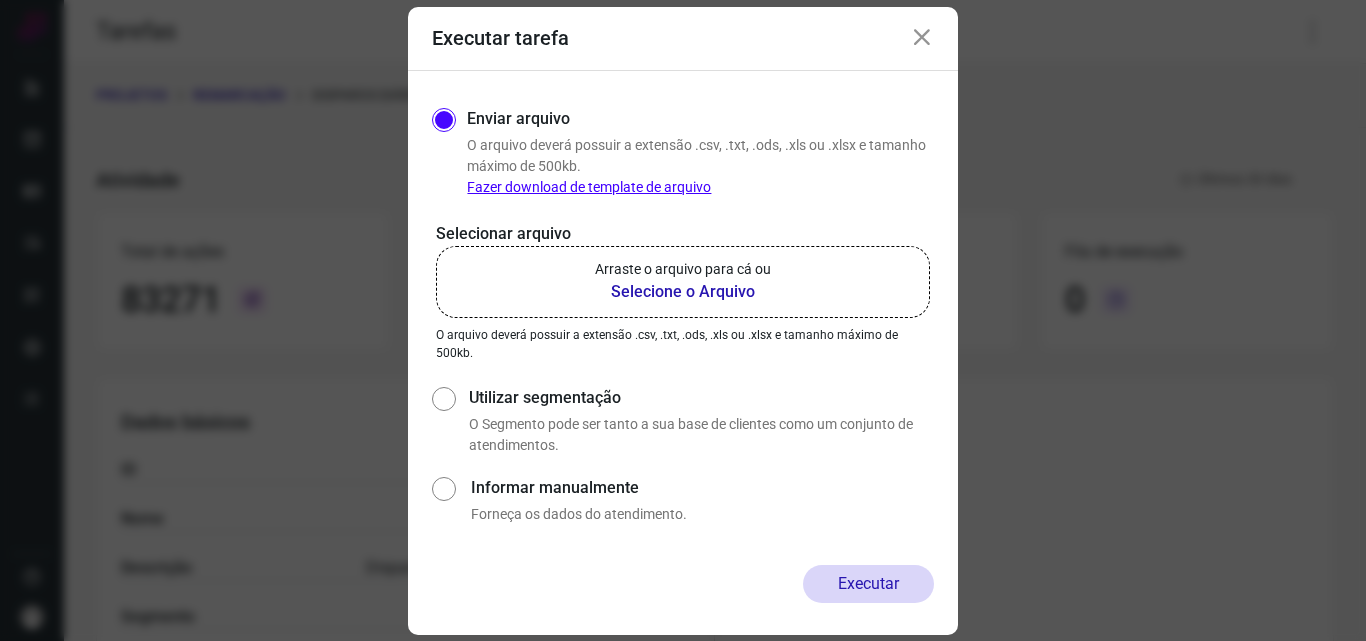 click on "Selecione o Arquivo" at bounding box center [683, 292] 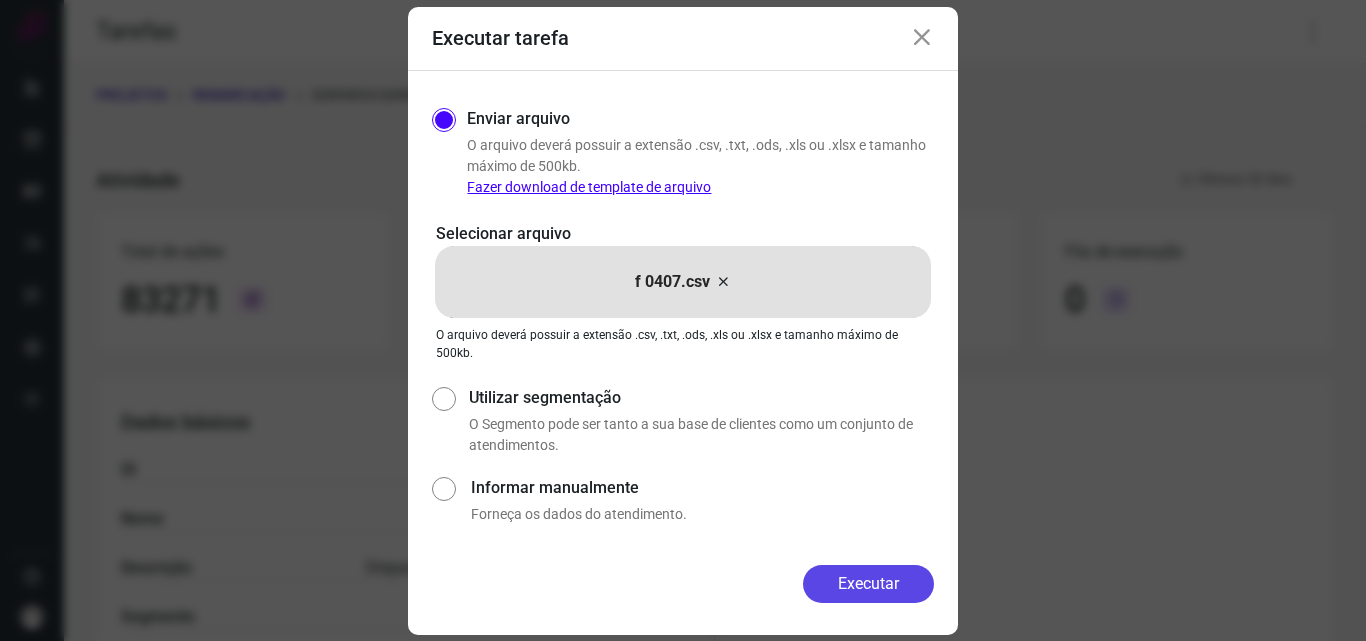 click on "Executar" at bounding box center [868, 584] 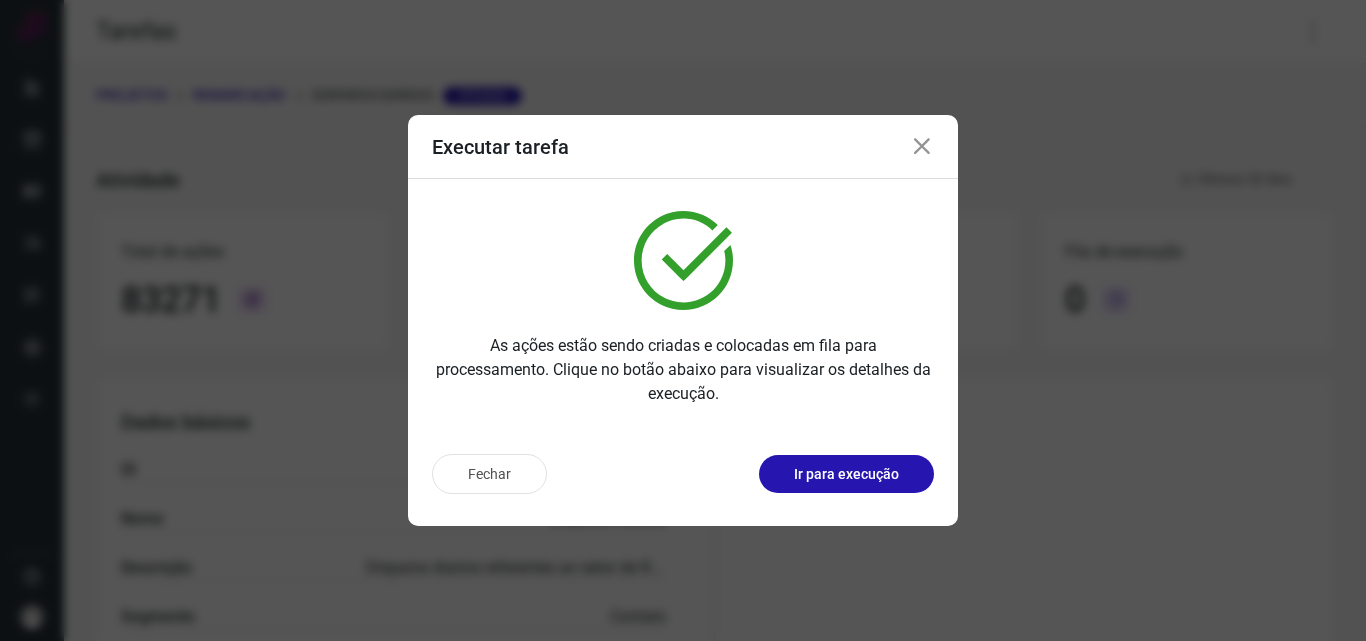 click on "Ir para execução" at bounding box center (846, 474) 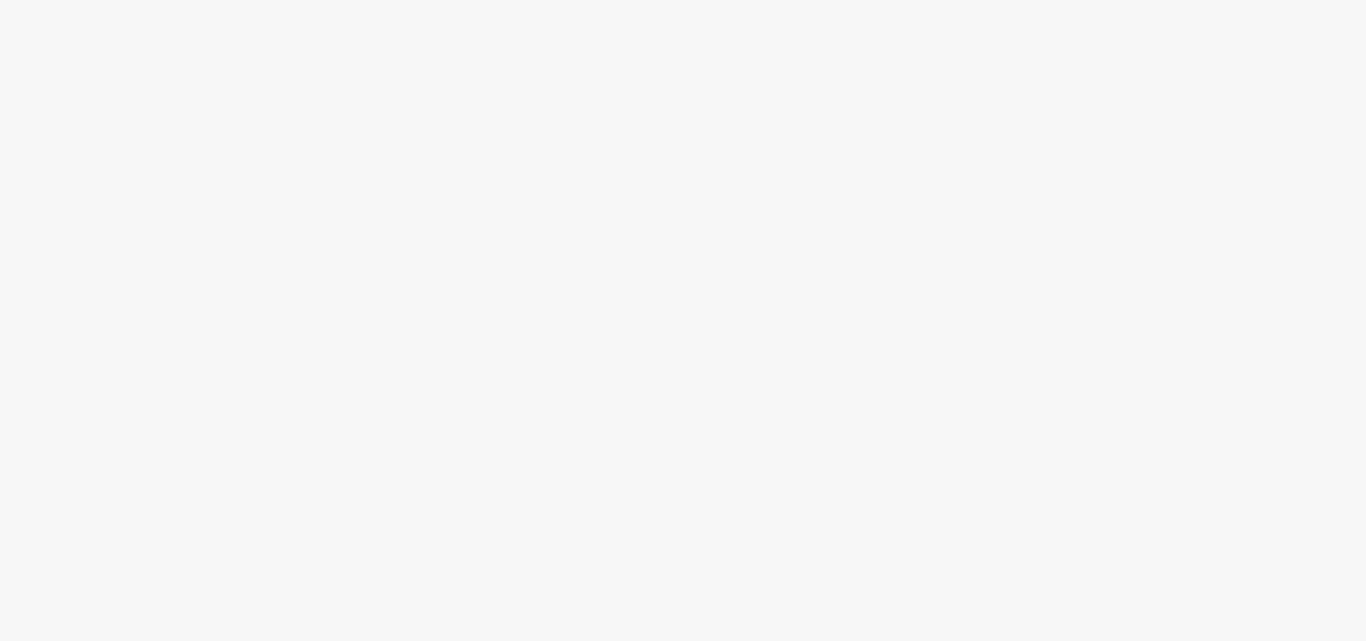 scroll, scrollTop: 0, scrollLeft: 0, axis: both 